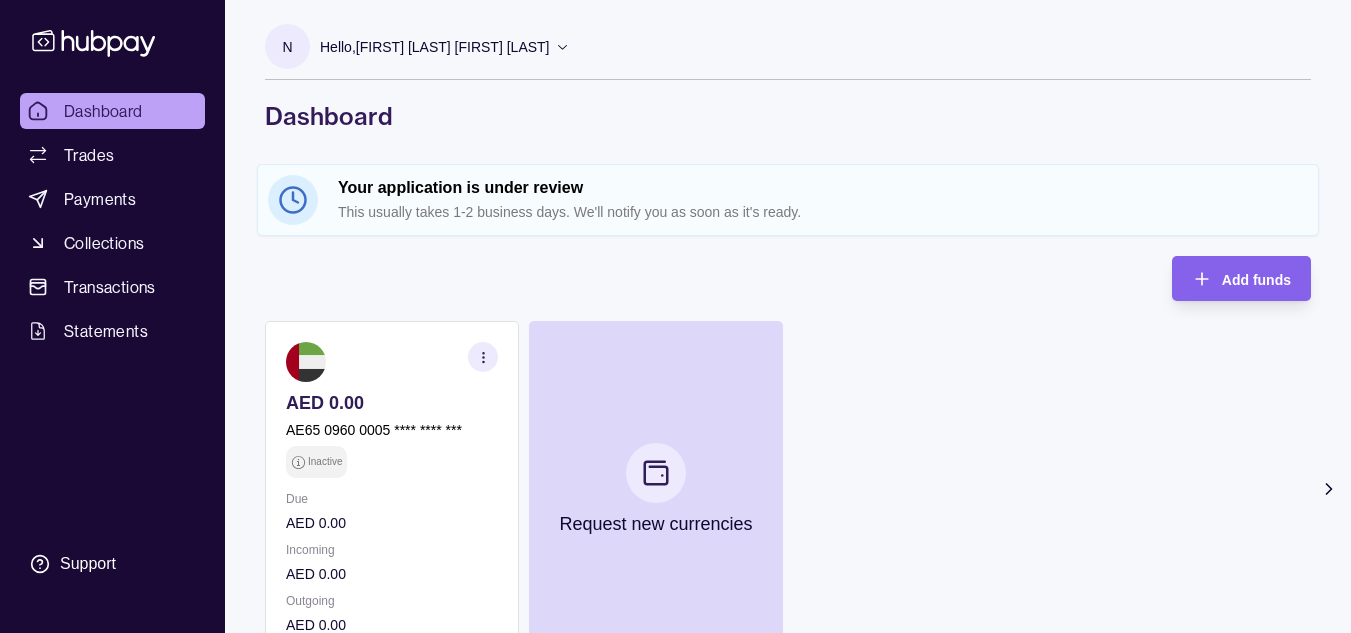 scroll, scrollTop: 0, scrollLeft: 0, axis: both 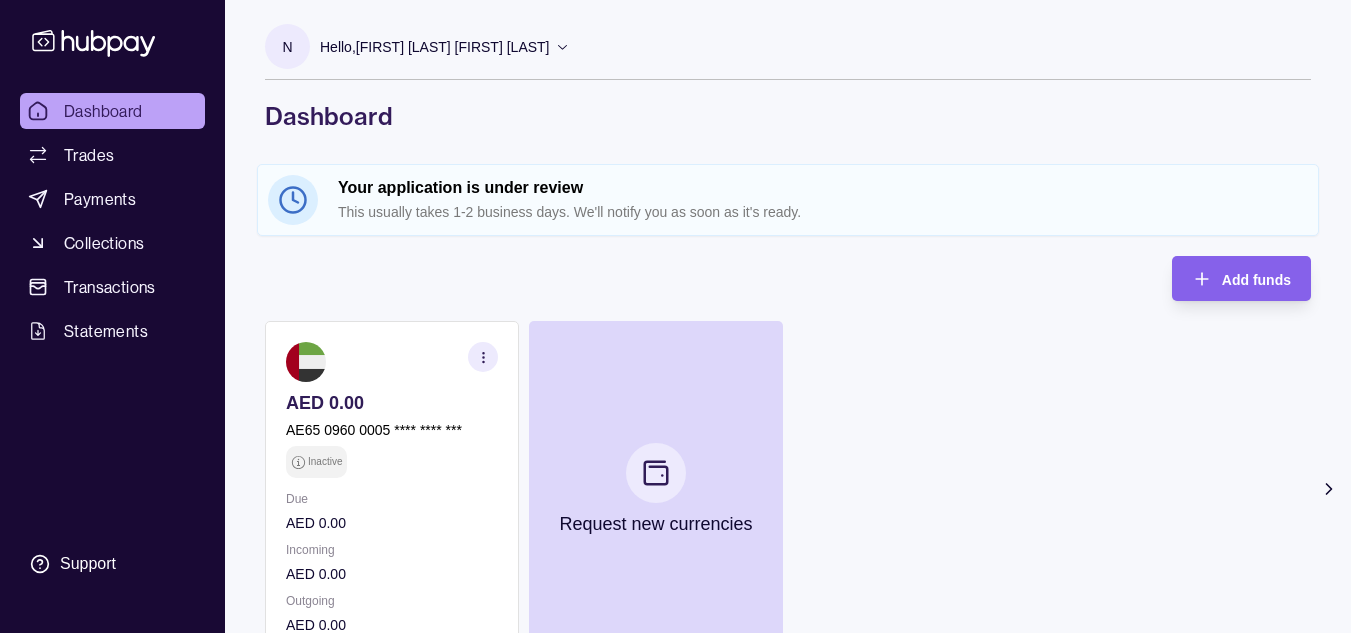 click on "This usually takes 1-2 business days. We'll notify you as soon as it's ready." at bounding box center (823, 212) 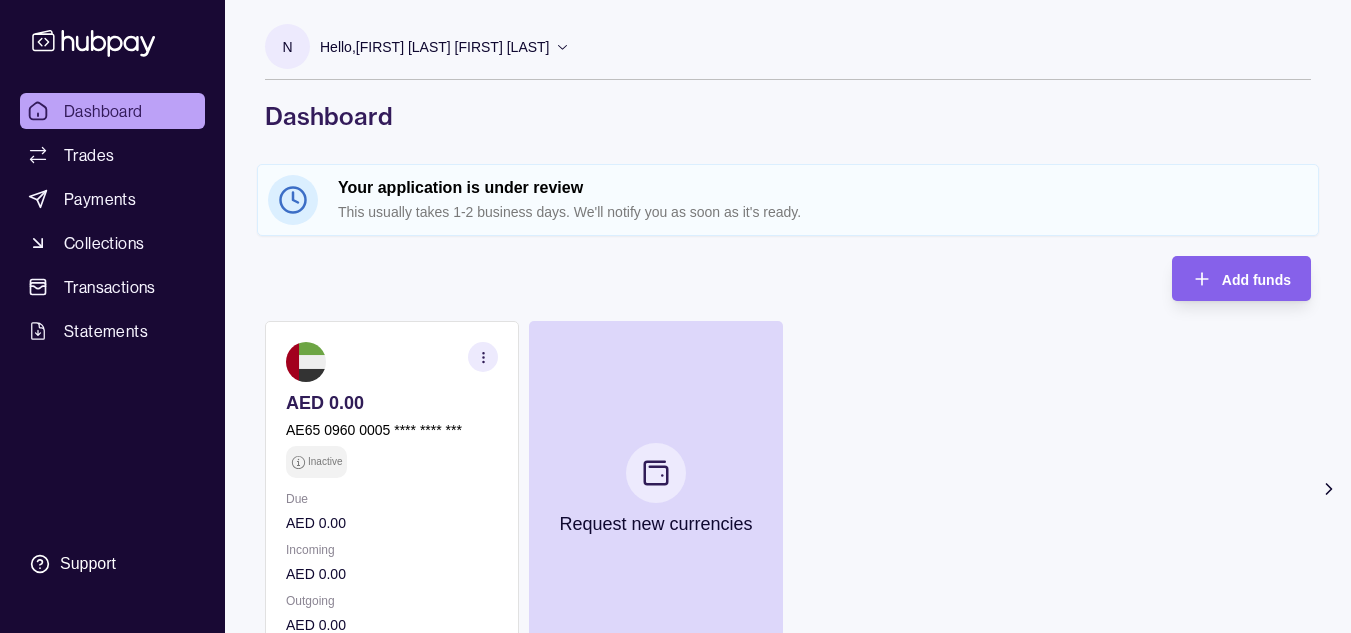 click on "Hello,  [FIRST] [LAST] [FIRST] [LAST]" at bounding box center [435, 47] 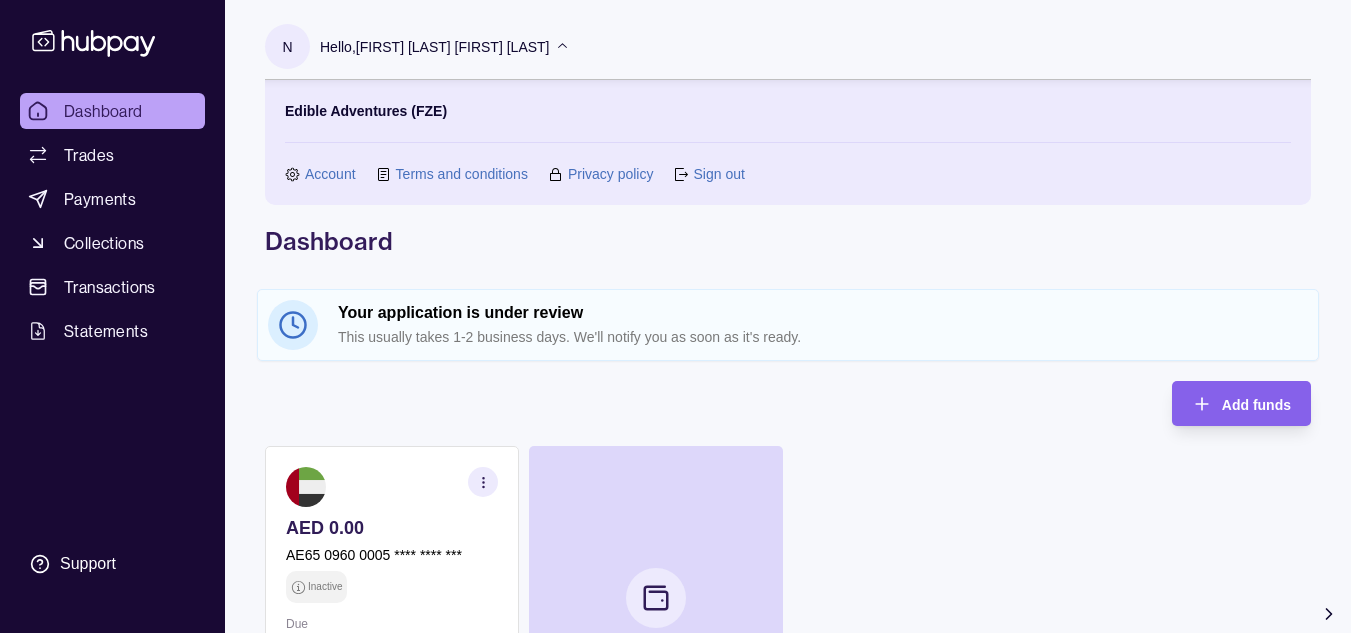 click on "Account" at bounding box center [330, 174] 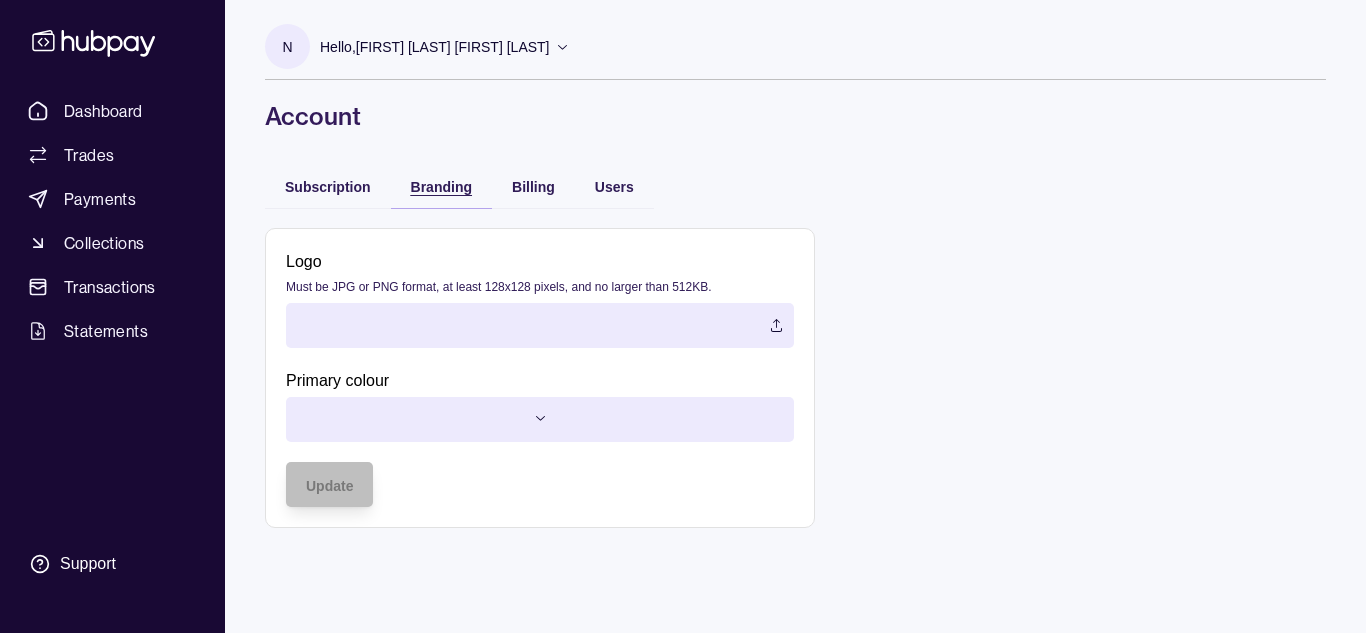 click on "Branding" at bounding box center (441, 186) 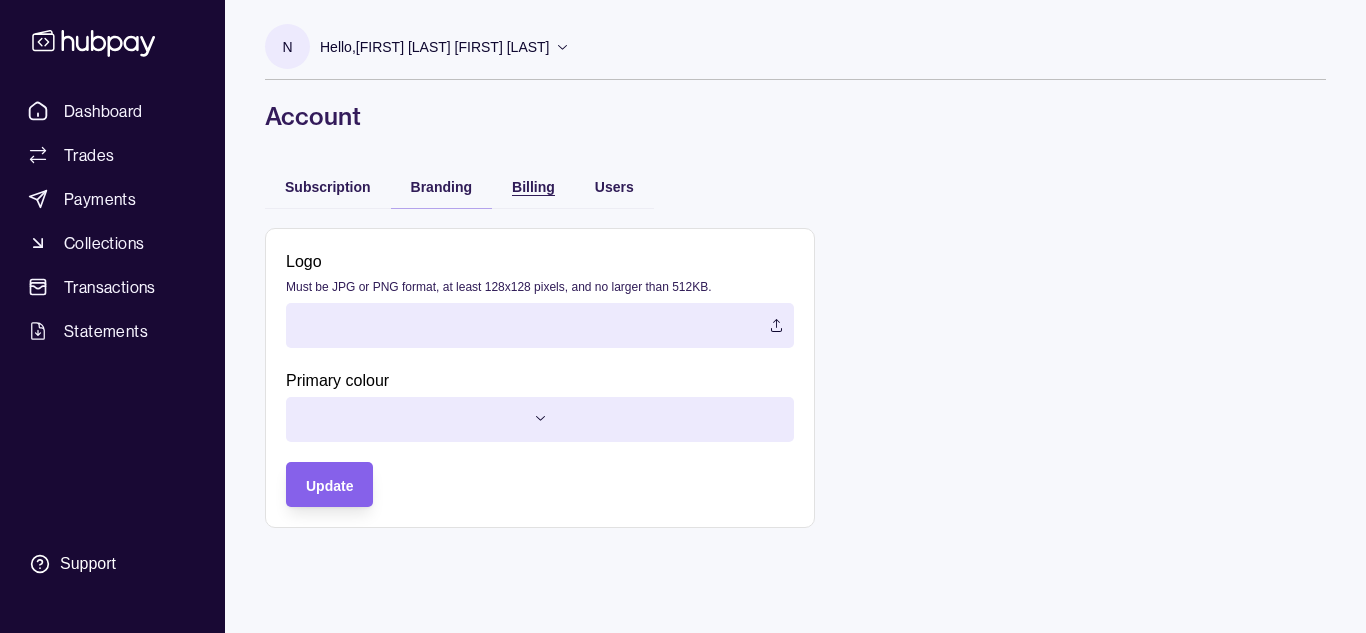 click on "Billing" at bounding box center (533, 187) 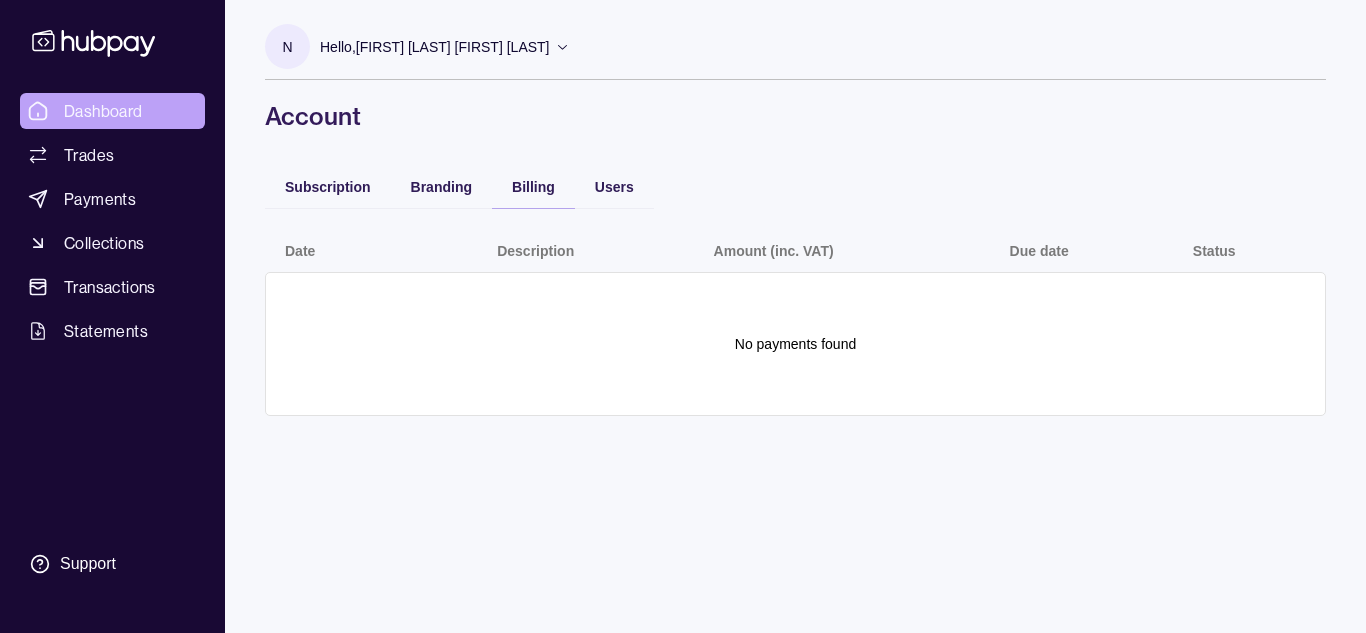 click on "Dashboard" at bounding box center (103, 111) 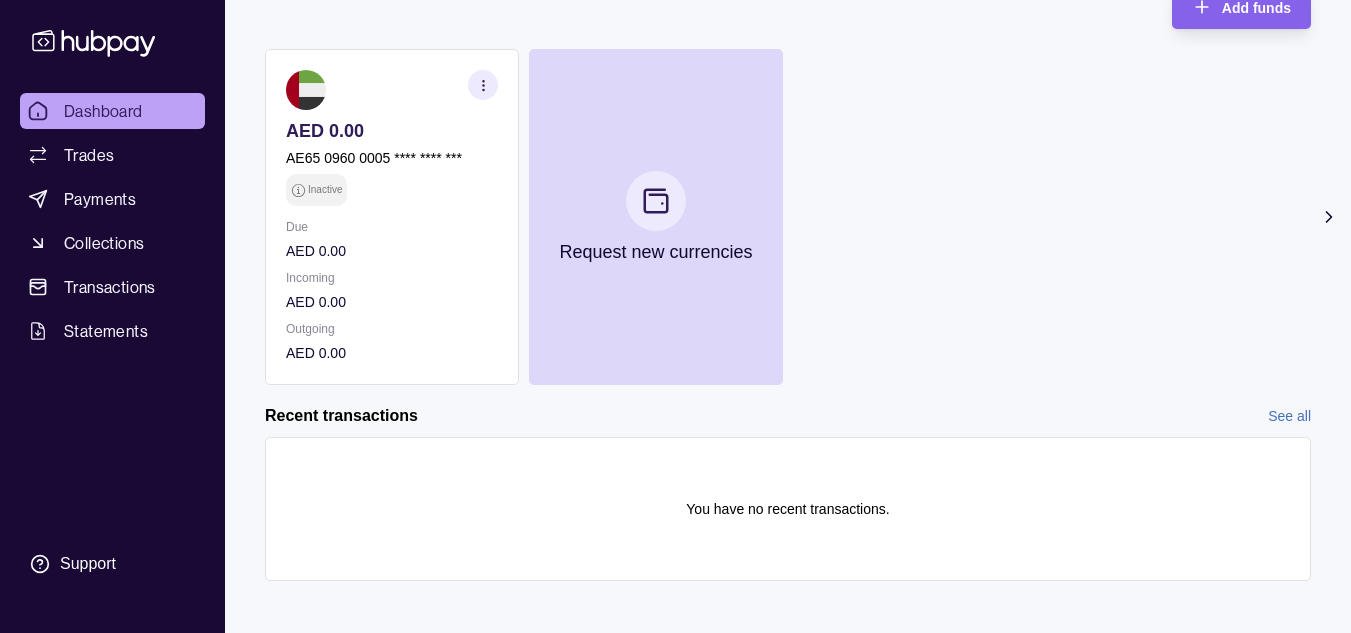 scroll, scrollTop: 284, scrollLeft: 0, axis: vertical 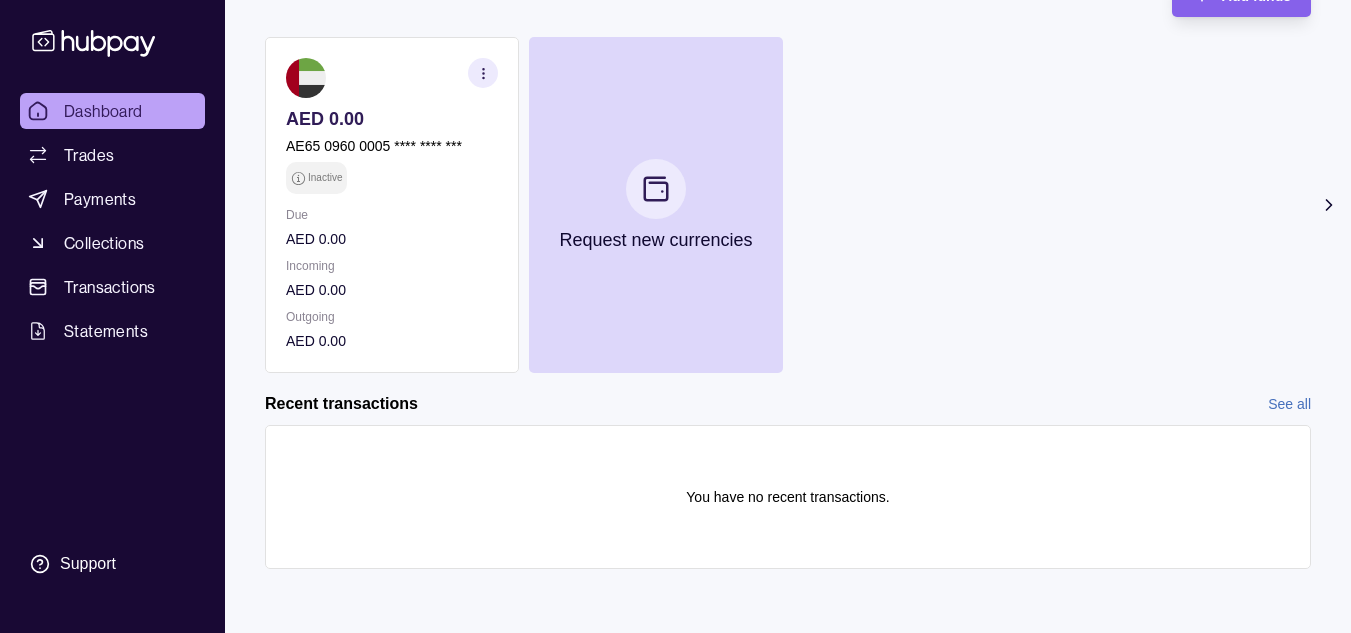 click on "See all" at bounding box center (1289, 404) 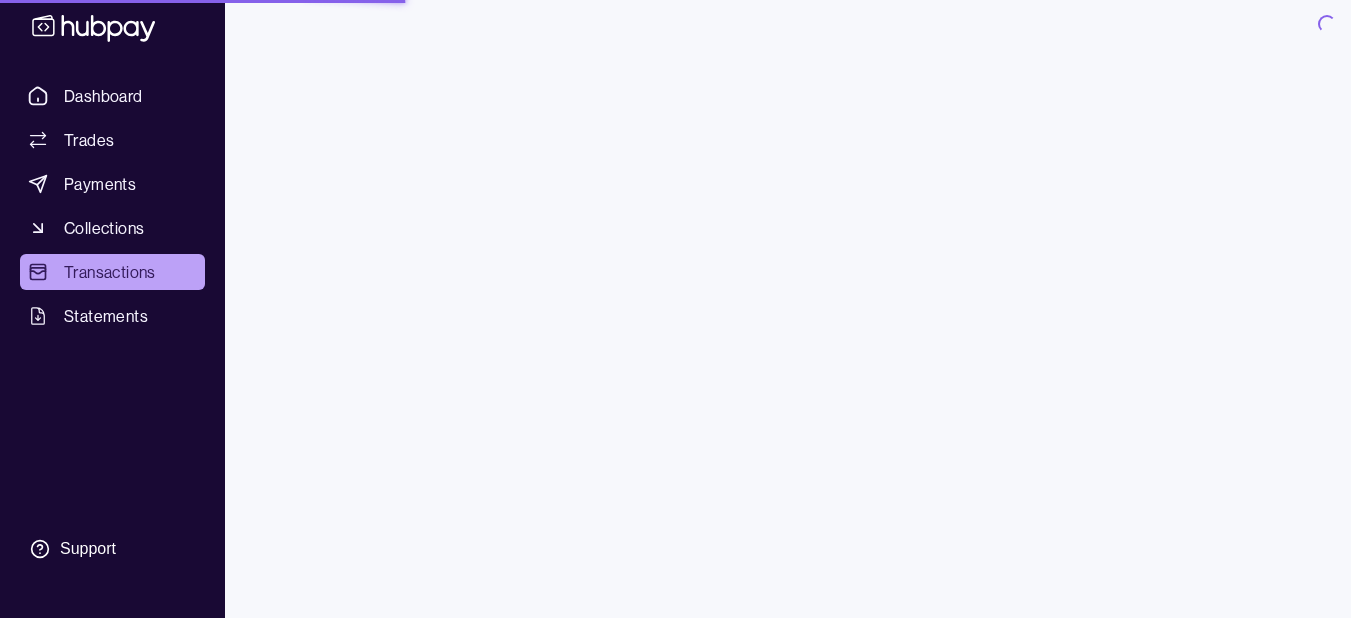 scroll, scrollTop: 0, scrollLeft: 0, axis: both 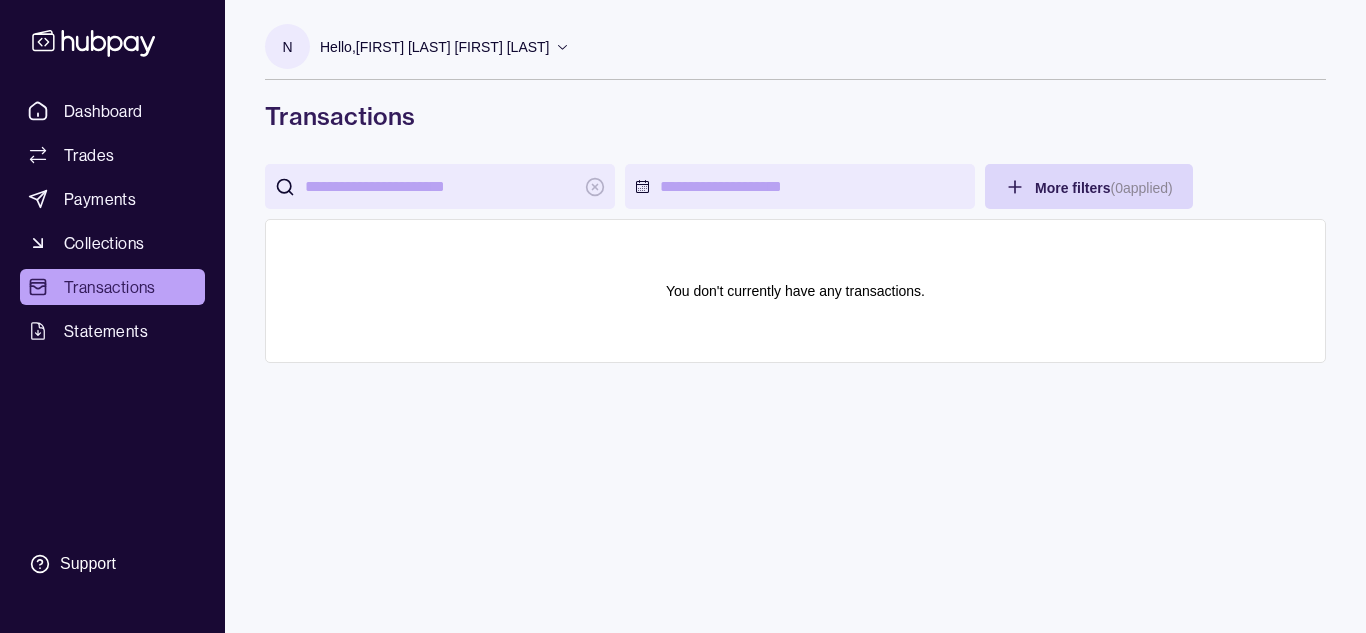 click on "Hello,  [FIRST] [LAST] [FIRST] [LAST]" at bounding box center [445, 47] 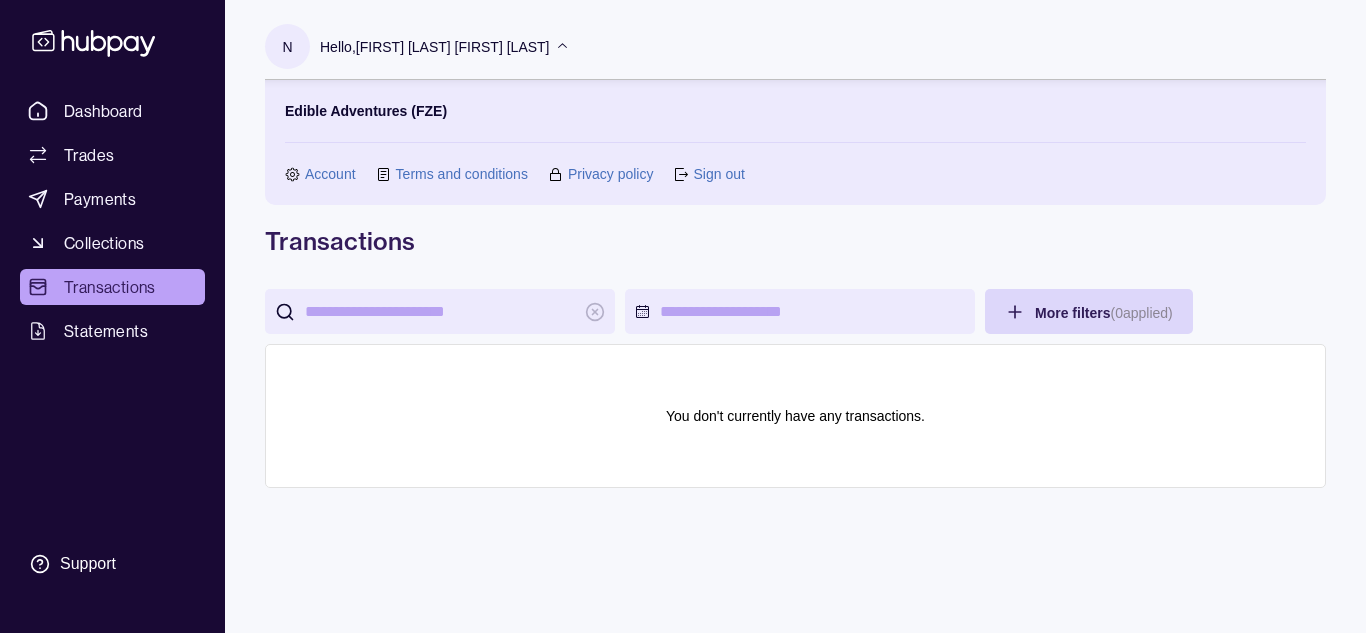 click on "Account" at bounding box center [330, 174] 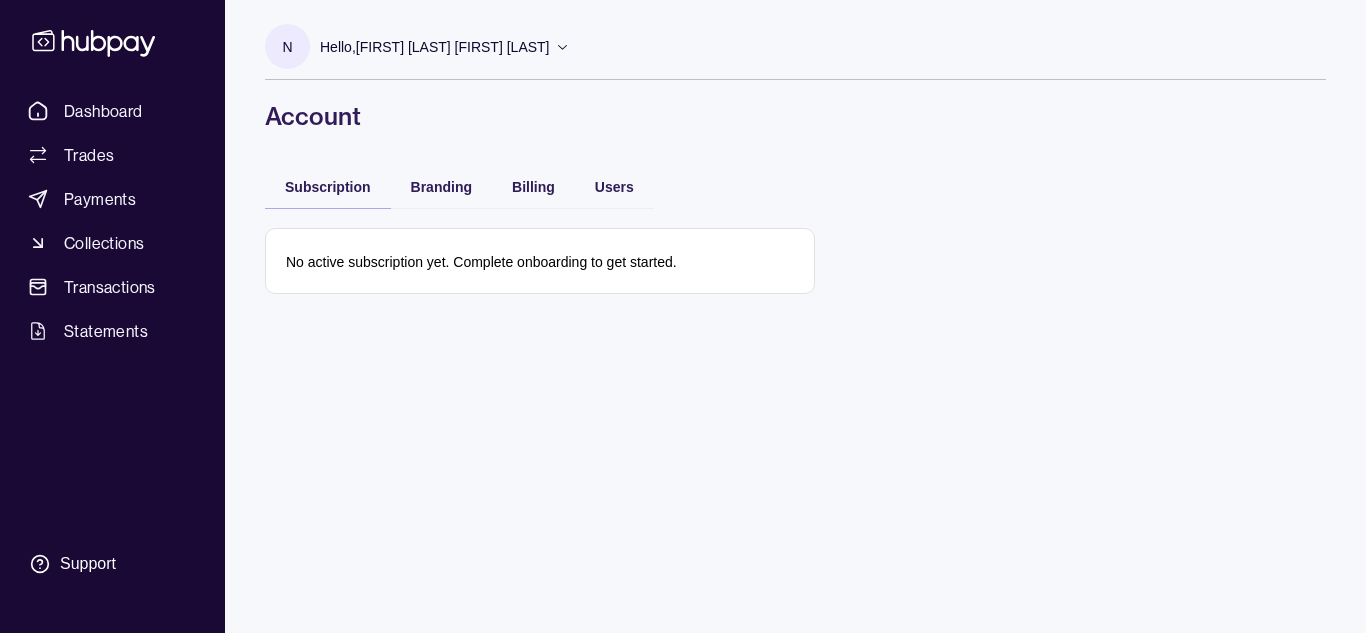 click on "Dashboard Trades Payments Collections Transactions Statements" at bounding box center (112, 221) 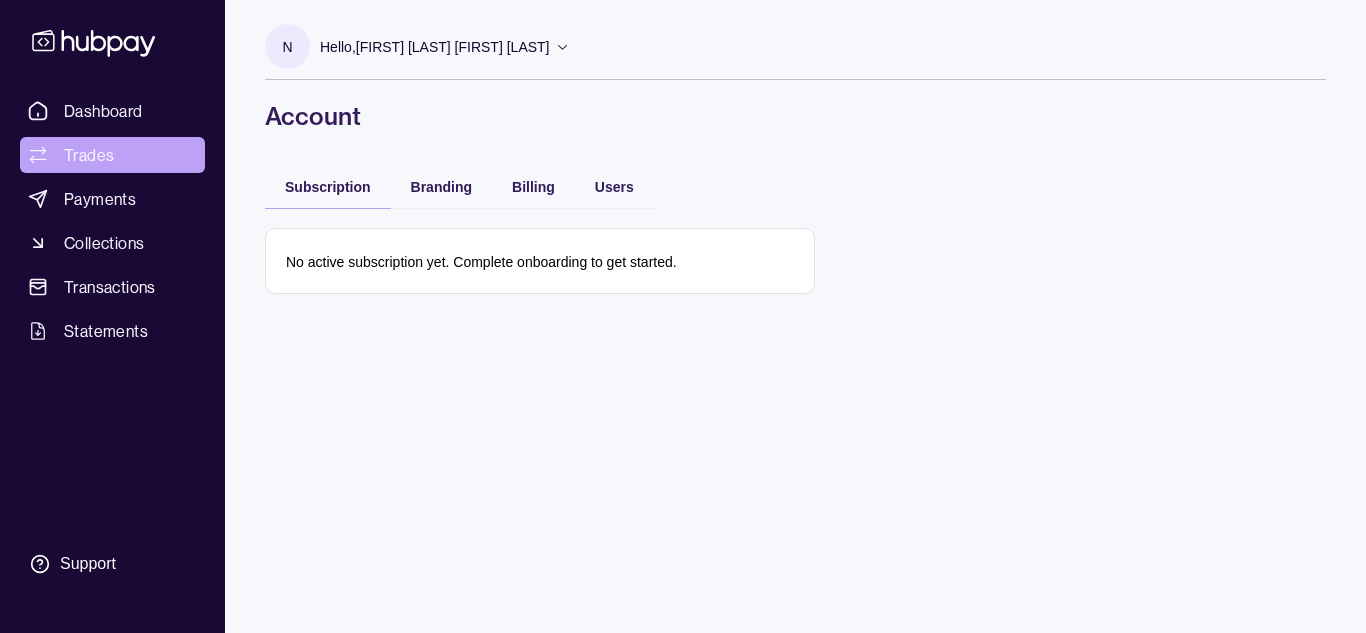 click on "Trades" at bounding box center (112, 155) 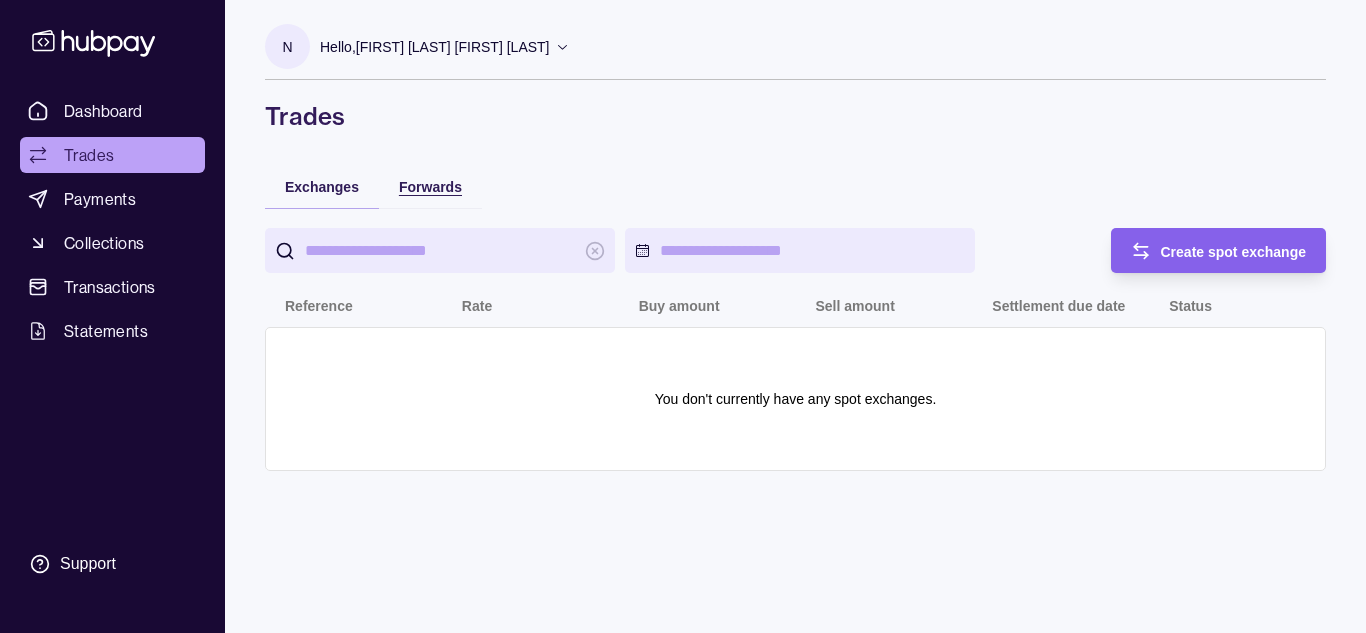 click on "Forwards" at bounding box center (430, 187) 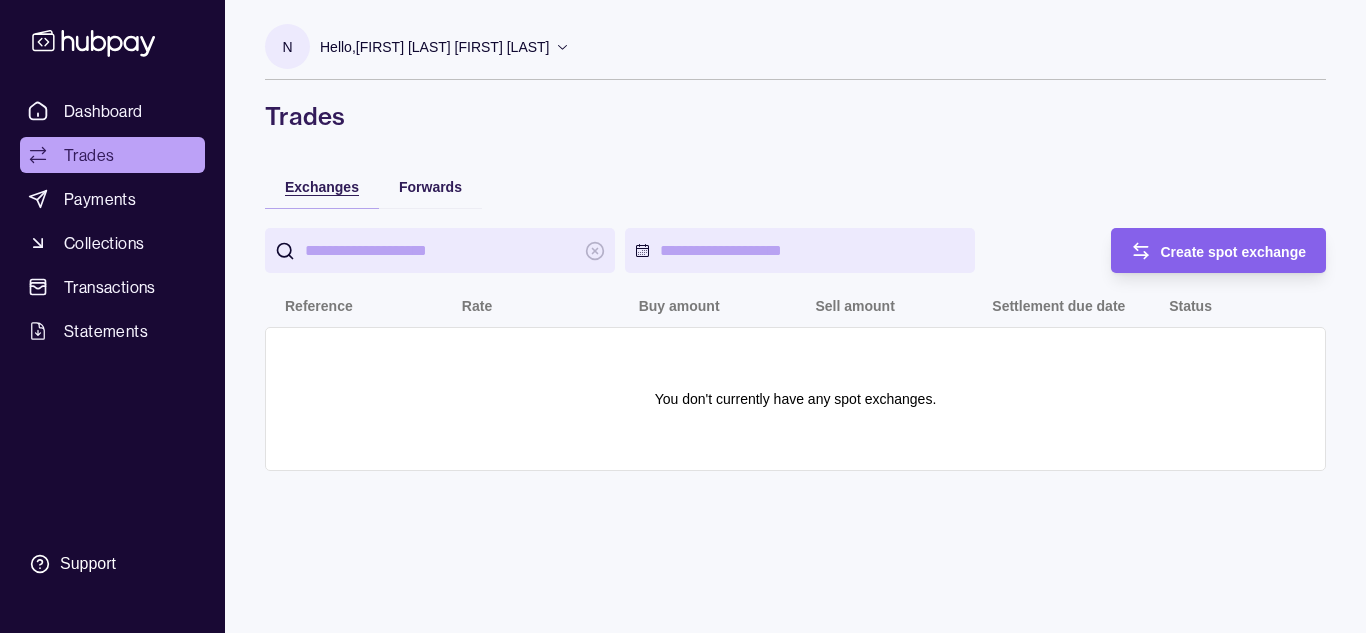 click on "Exchanges" at bounding box center (322, 187) 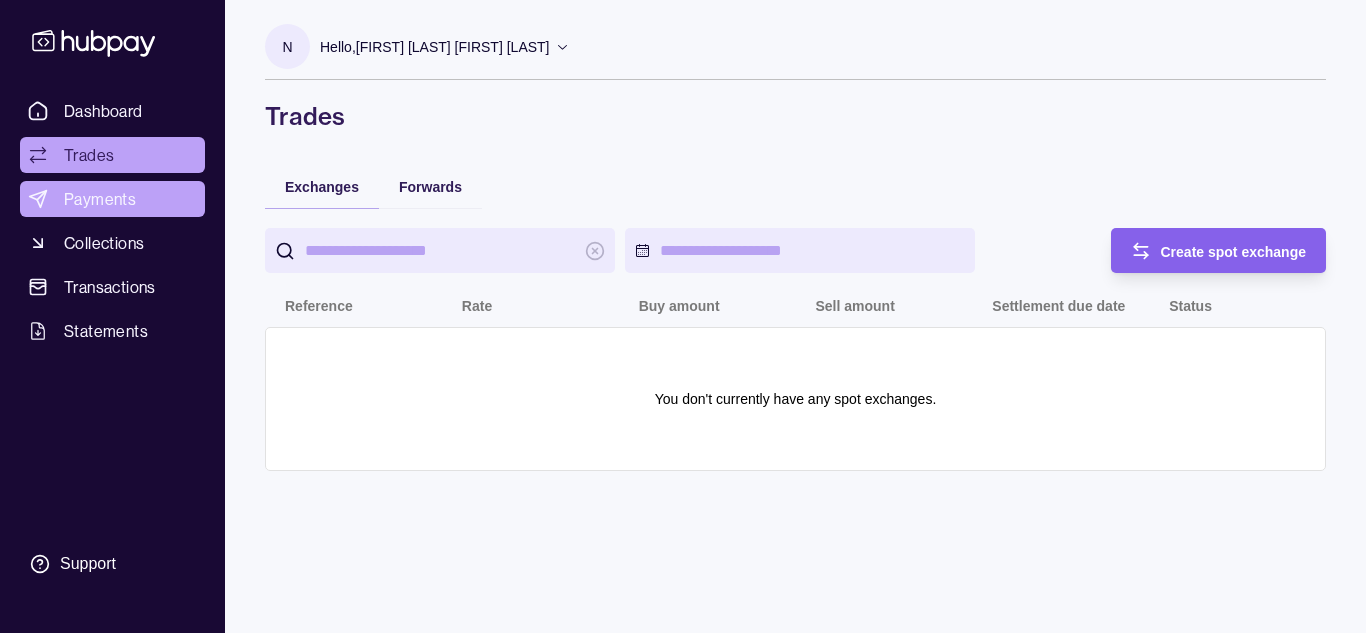 click on "Payments" at bounding box center (100, 199) 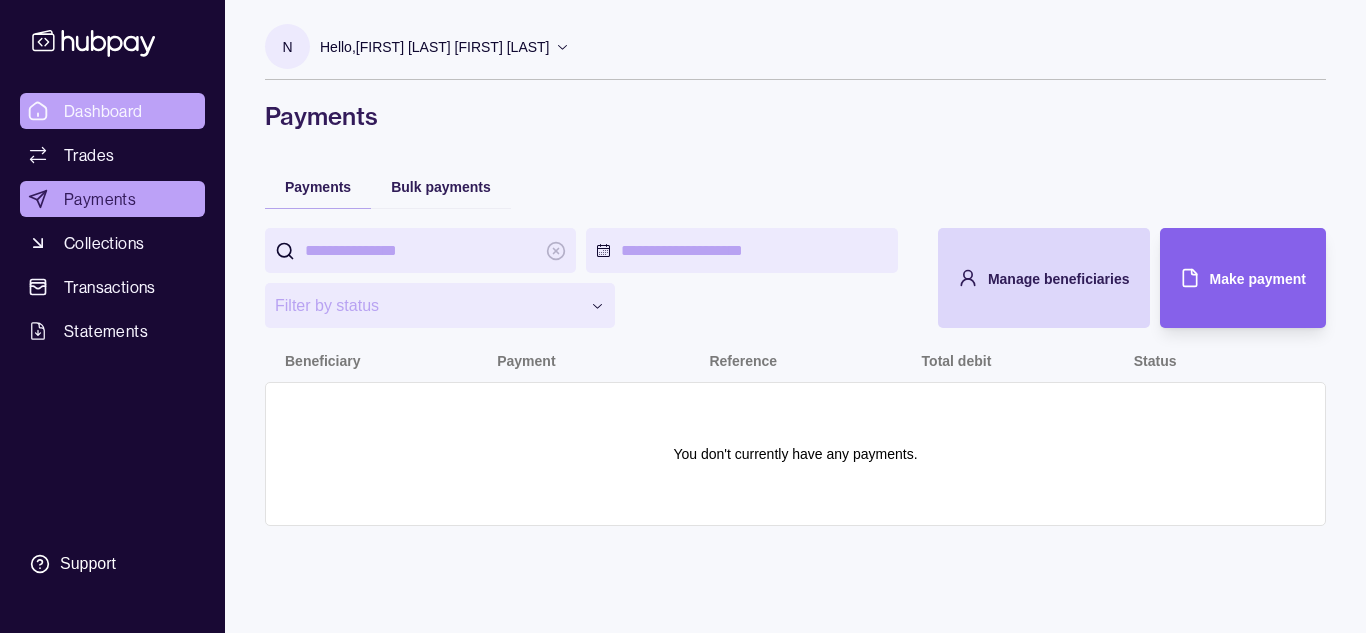 click on "Dashboard" at bounding box center (112, 111) 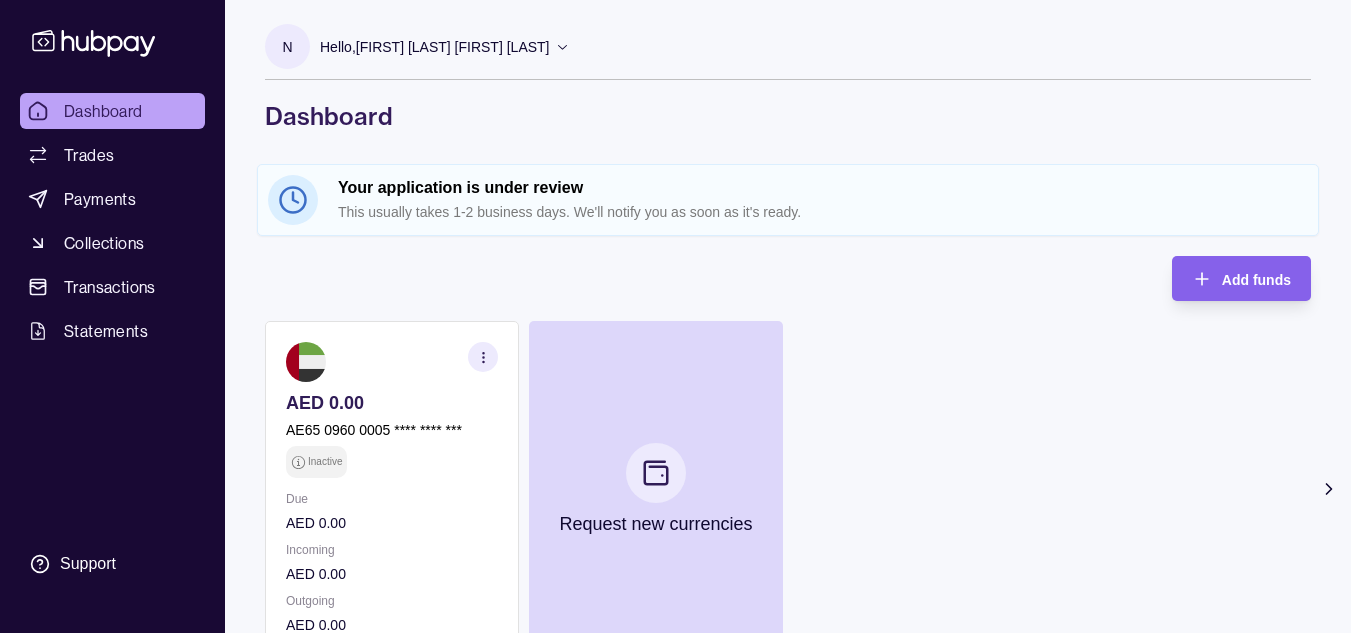 click 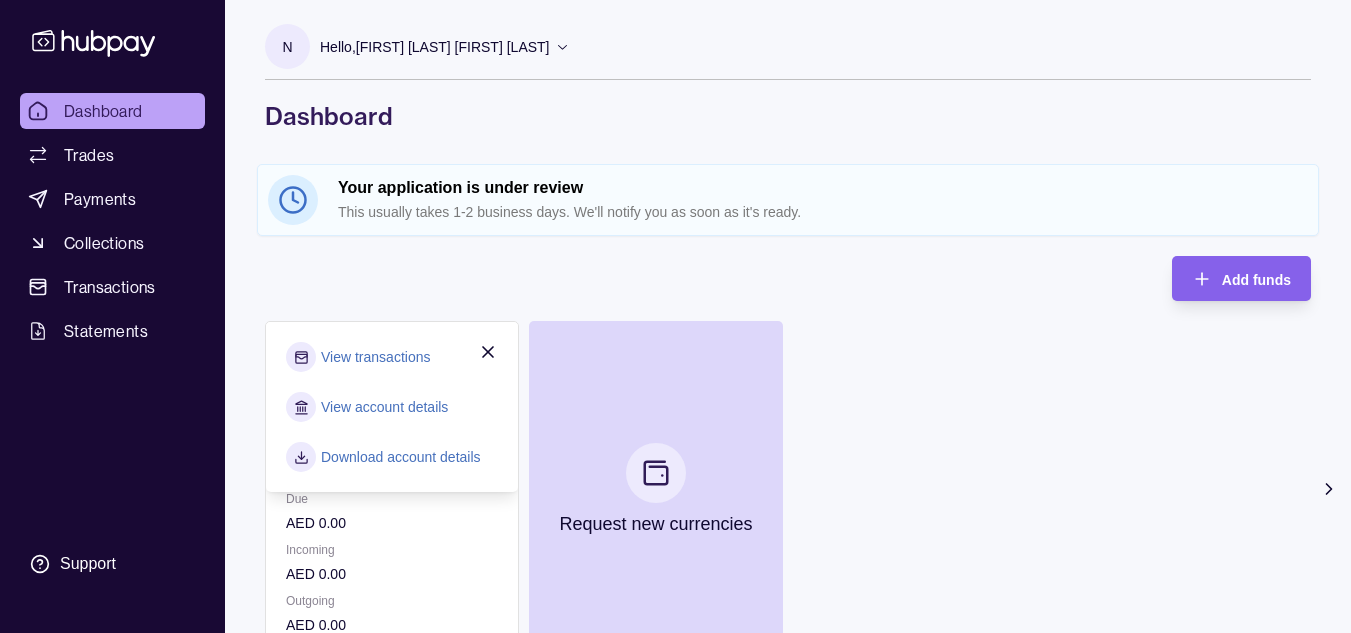 click 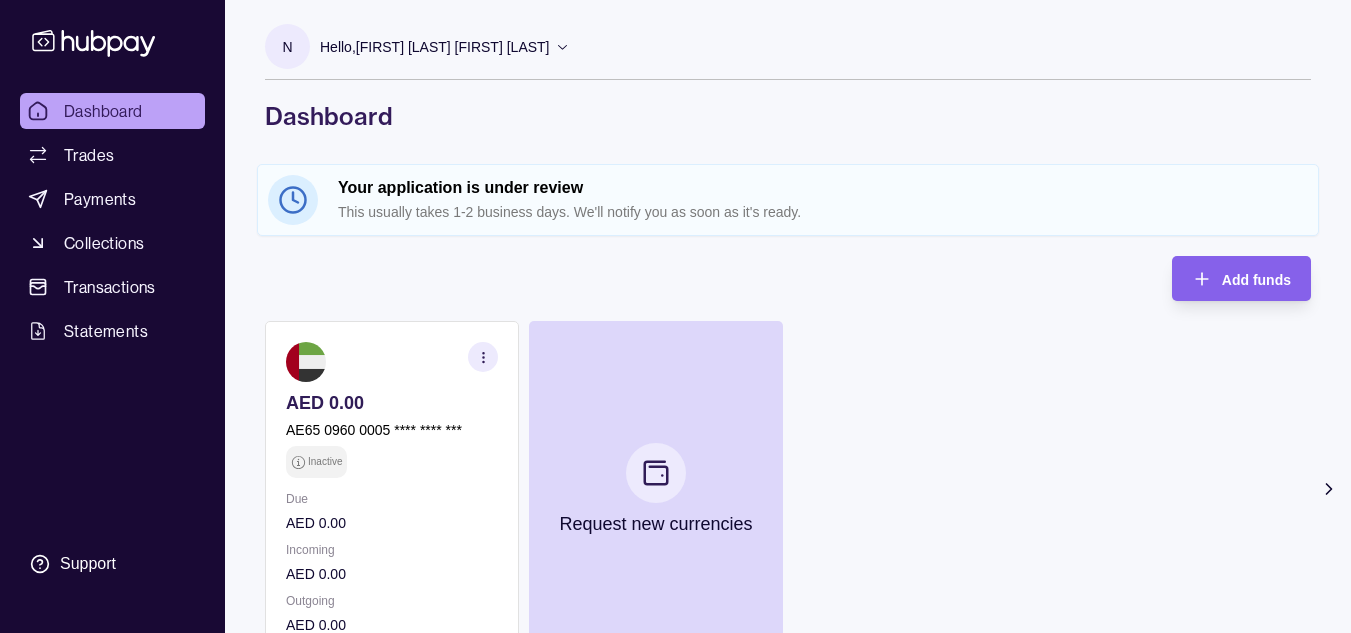 click 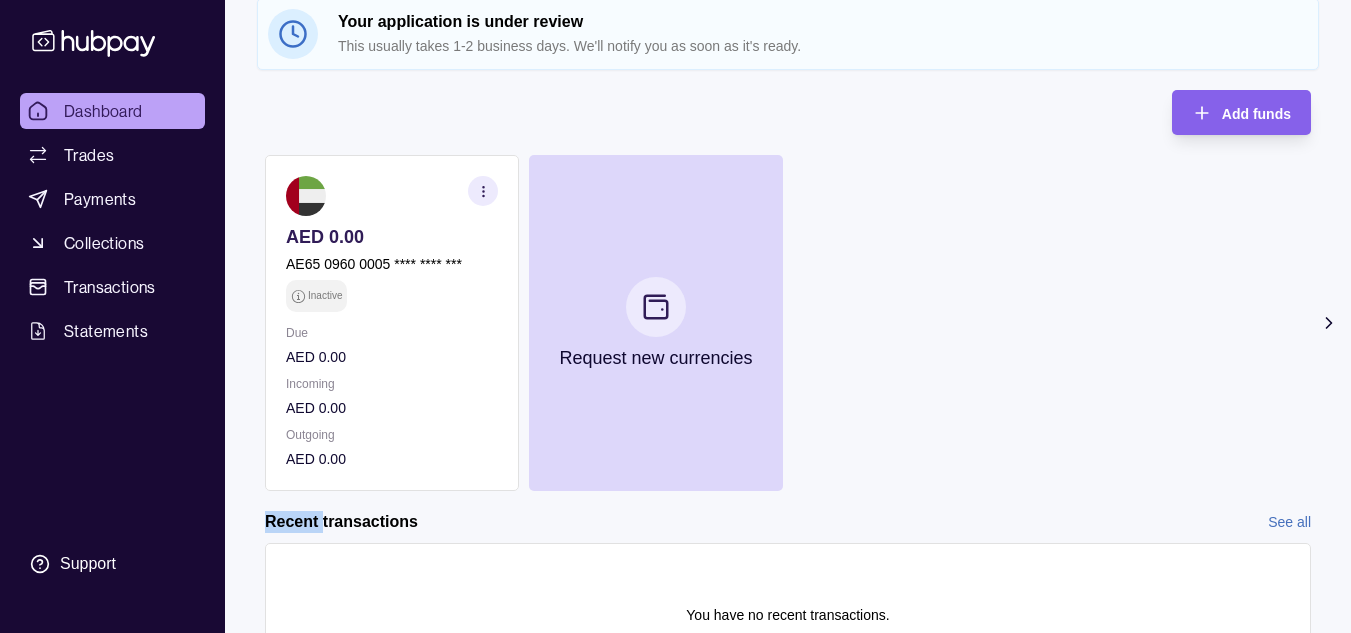 scroll, scrollTop: 173, scrollLeft: 0, axis: vertical 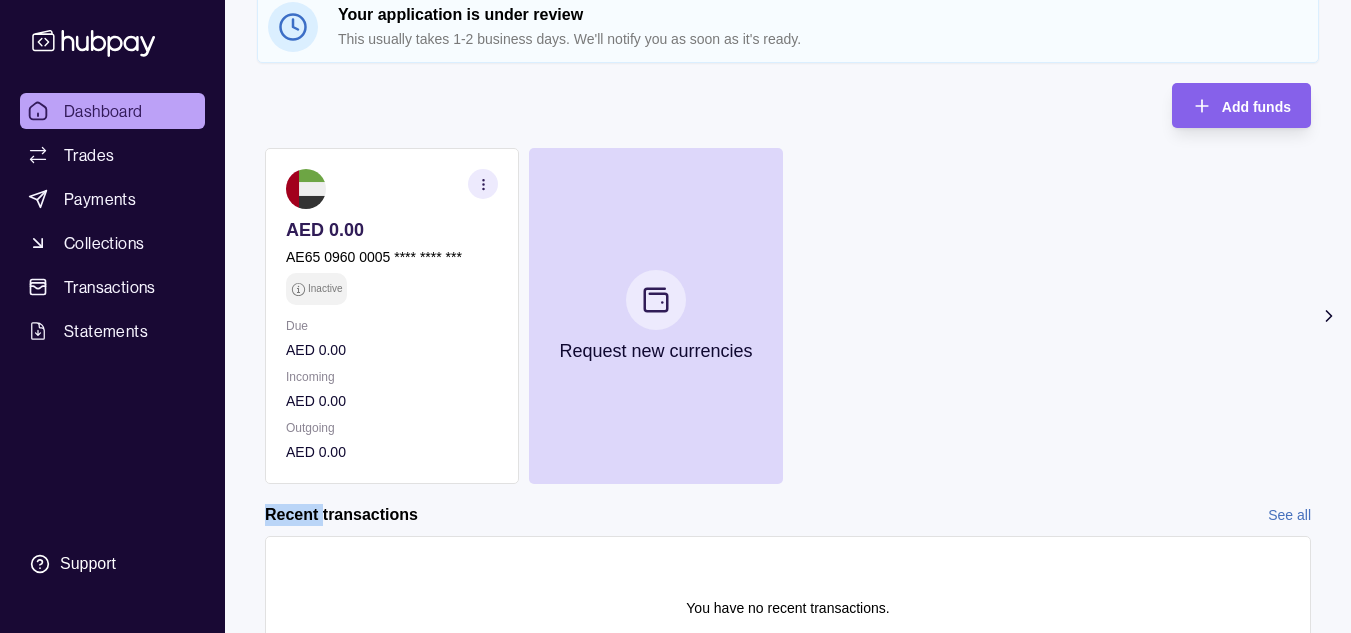 click on "See all" at bounding box center [1289, 515] 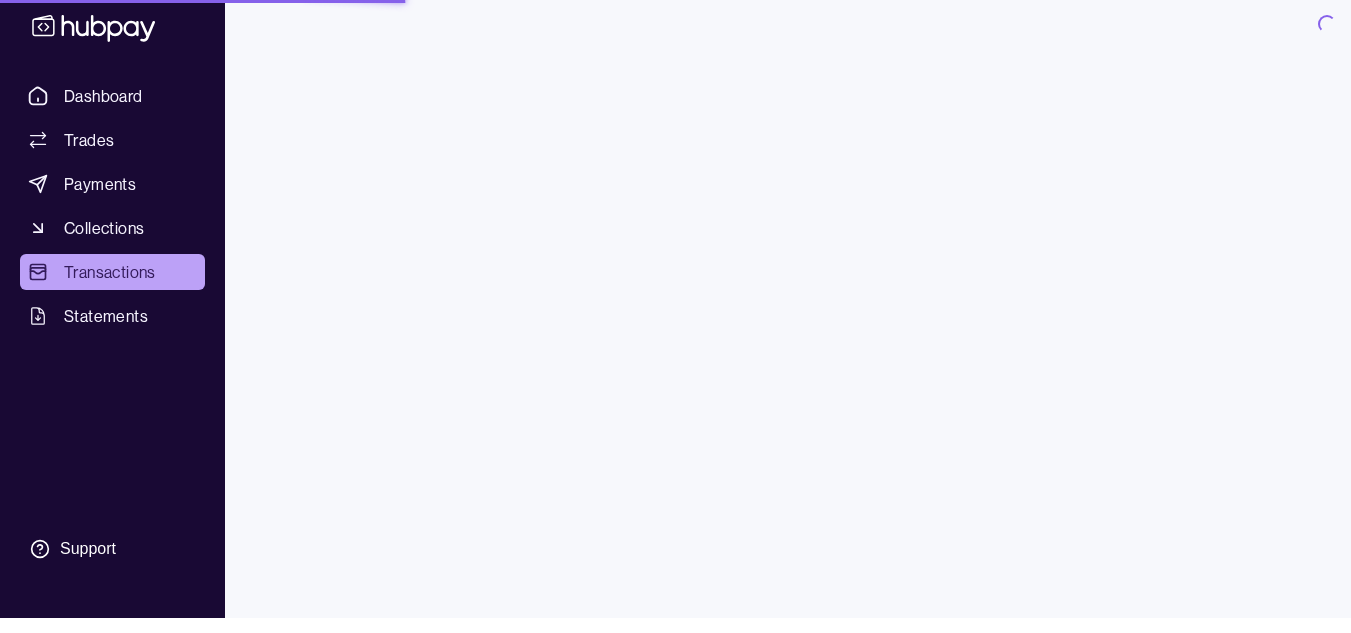 scroll, scrollTop: 0, scrollLeft: 0, axis: both 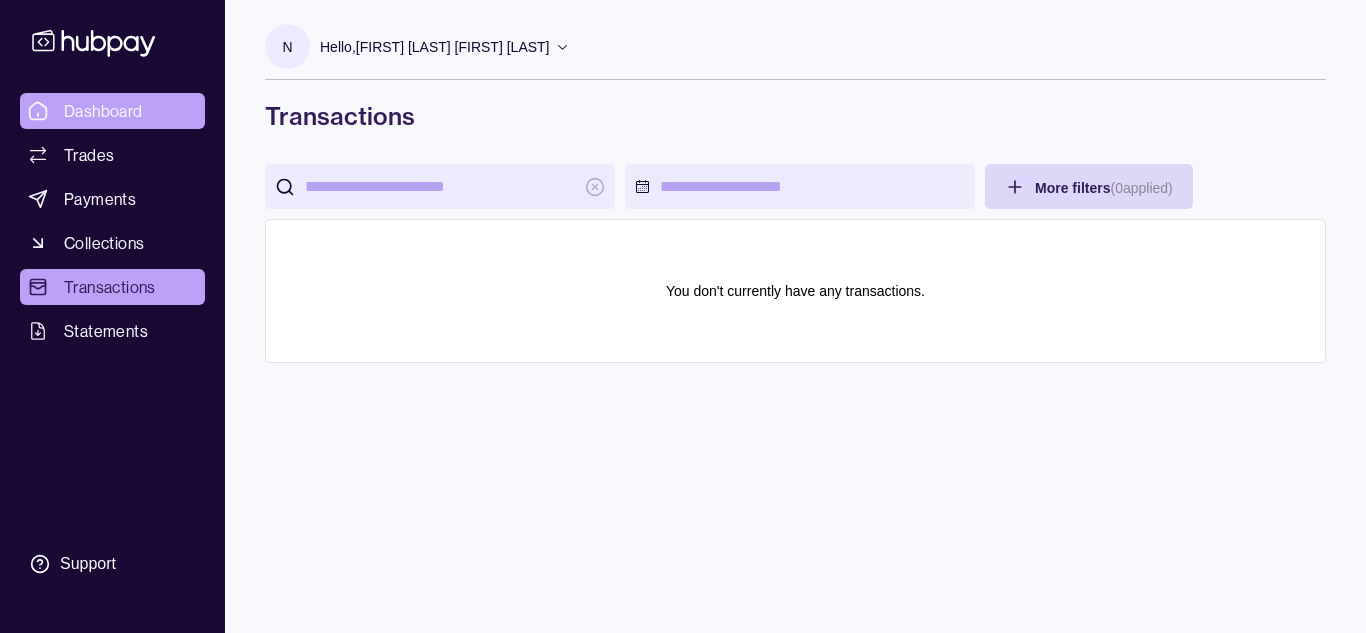 click on "Dashboard" at bounding box center (103, 111) 